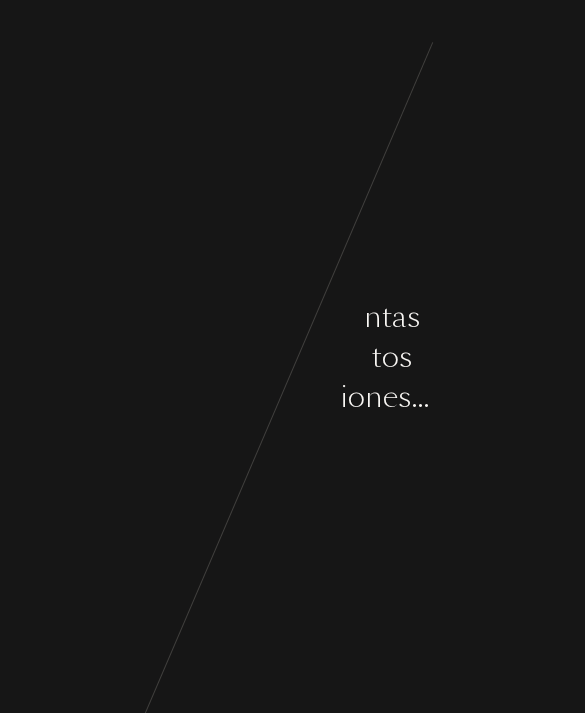 scroll, scrollTop: 0, scrollLeft: 0, axis: both 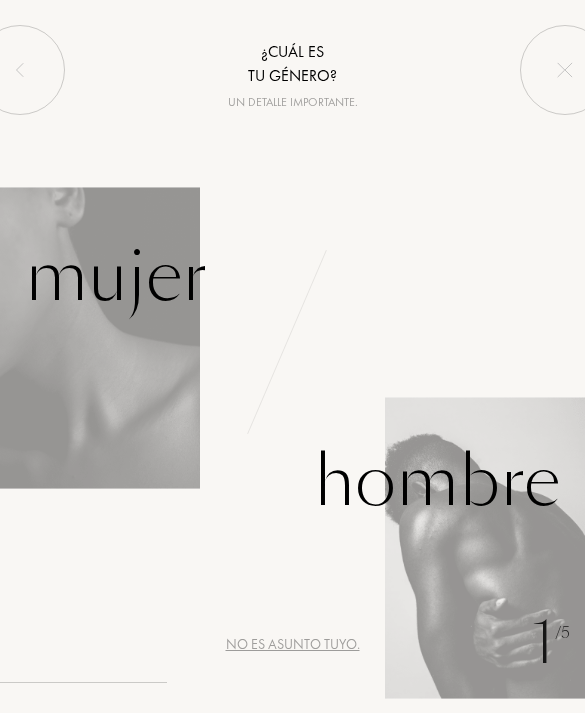click on "Hombre" at bounding box center (437, 481) 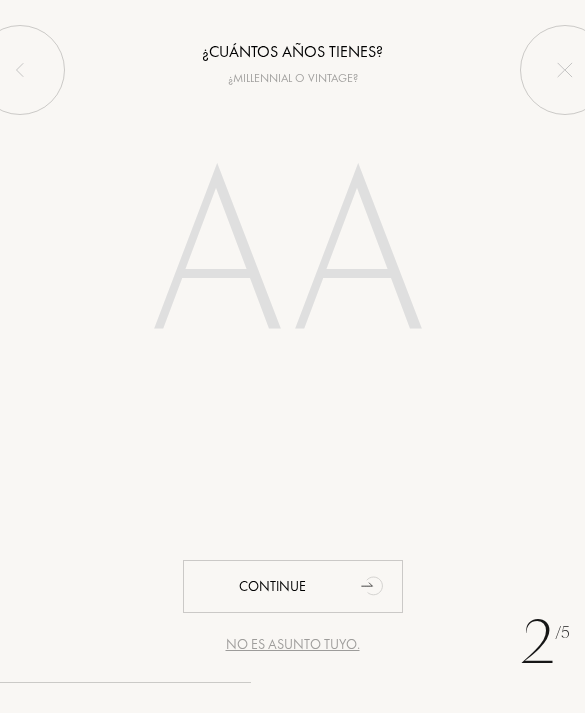 click at bounding box center [293, 260] 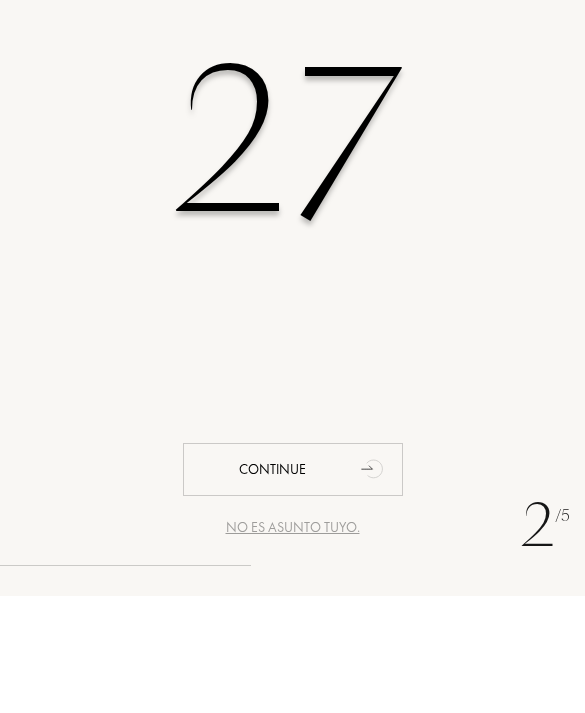 type on "27" 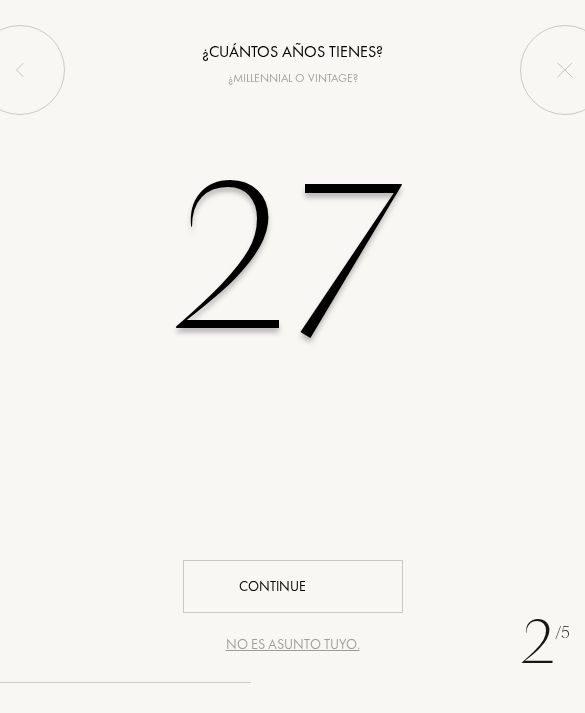 click on "Continue" at bounding box center [293, 586] 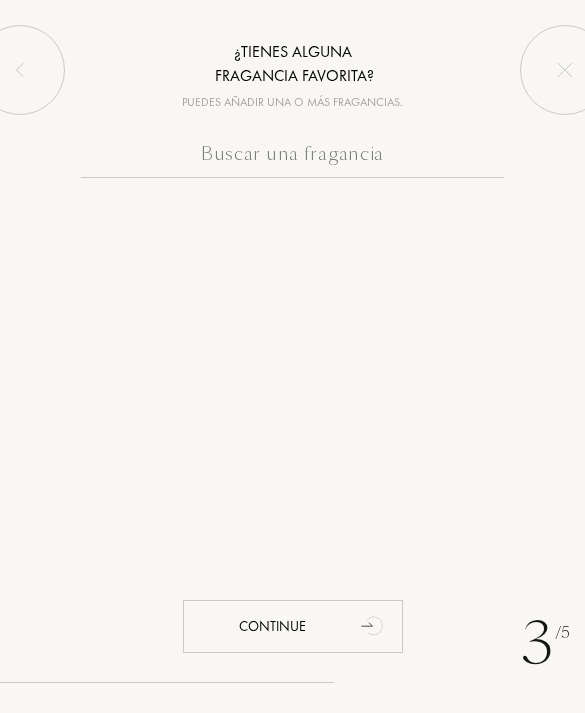 click at bounding box center (292, 158) 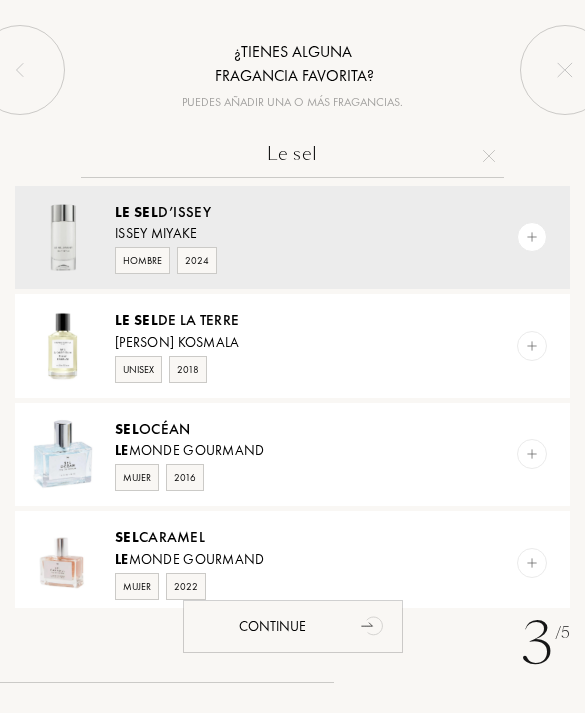 click on "Le Sel d’[PERSON]" at bounding box center [289, 212] 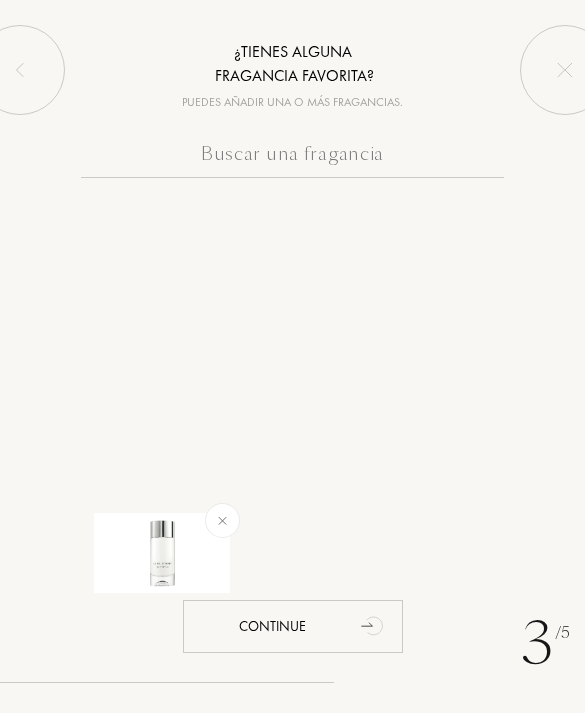click at bounding box center [292, 158] 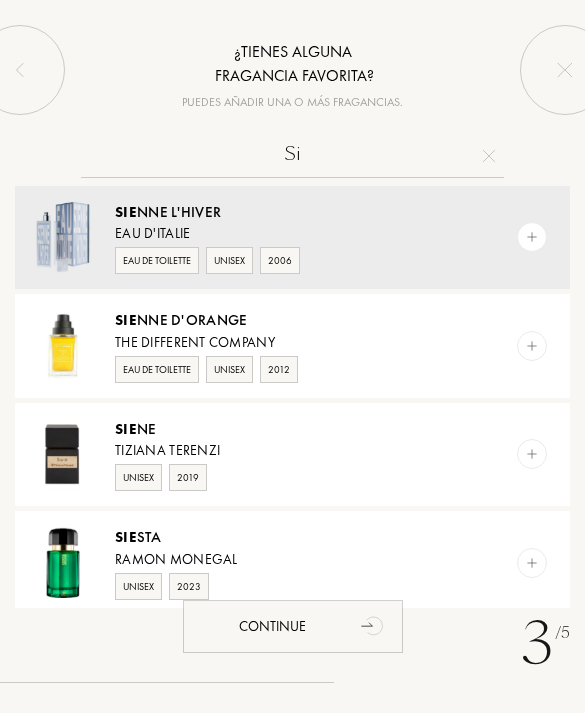 type on "S" 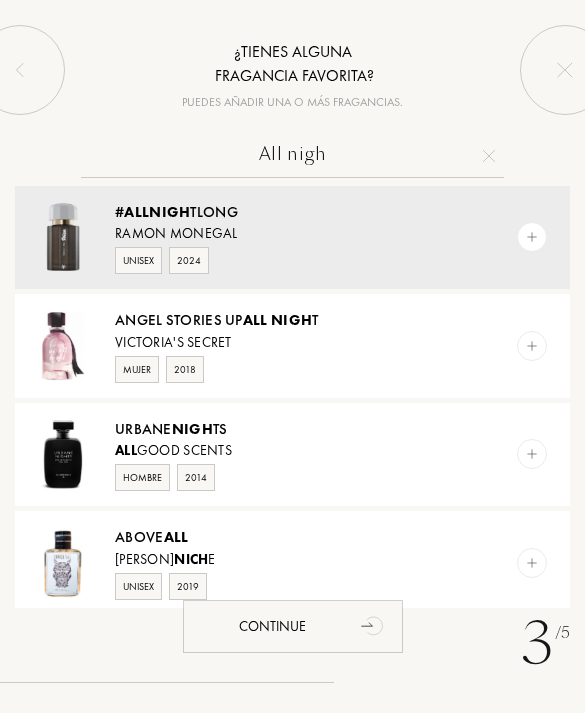 click on "Unisex 2024" at bounding box center (289, 259) 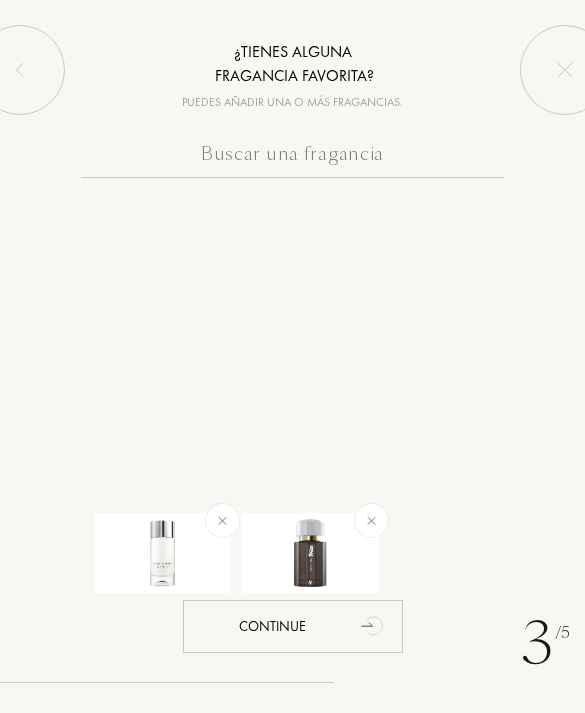 click at bounding box center (292, 158) 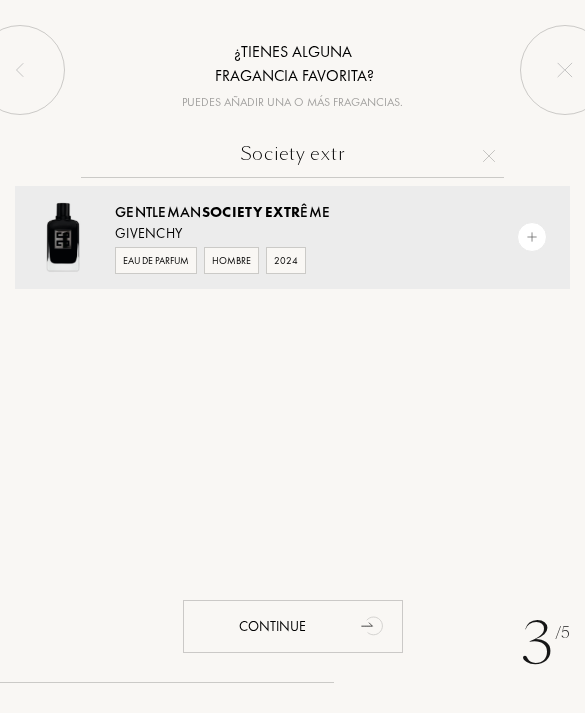 type on "Society extr" 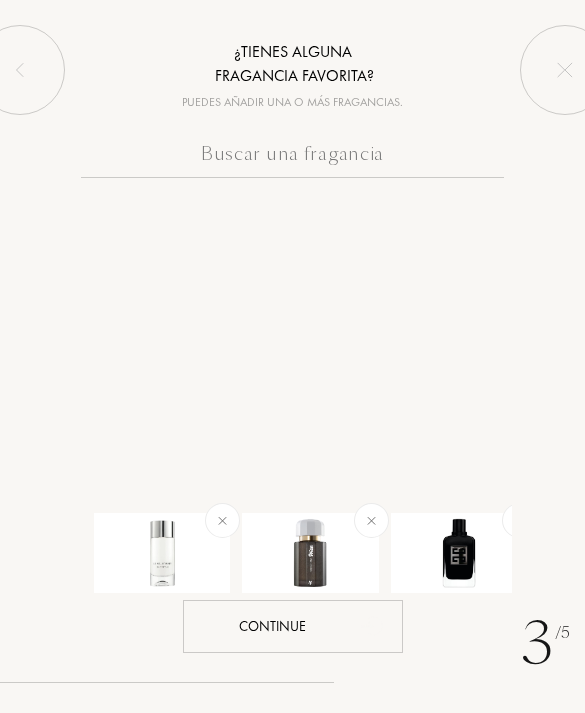 click on "Continue" at bounding box center (293, 626) 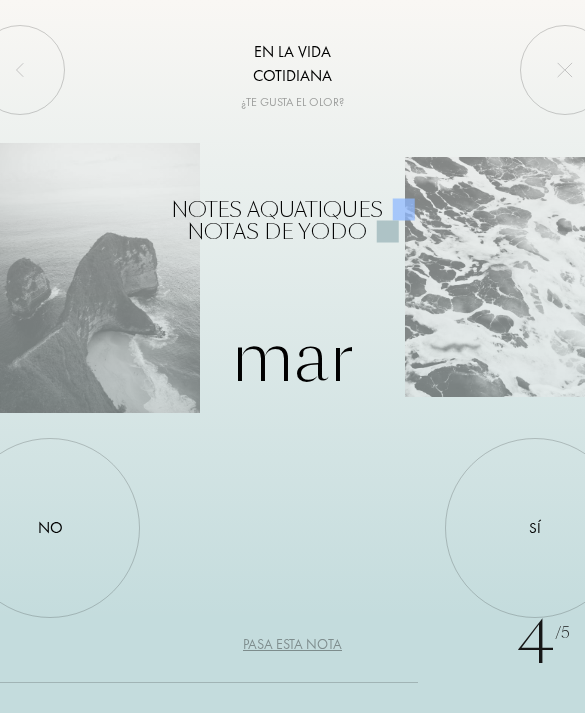click on "Sí" at bounding box center (535, 527) 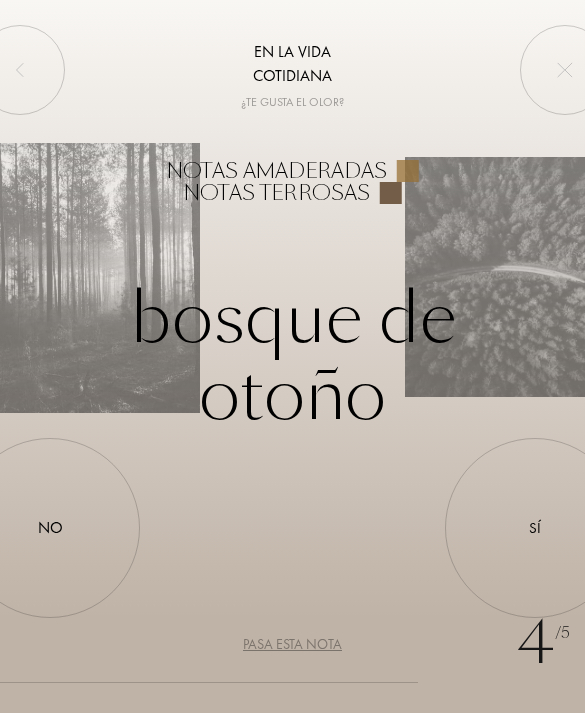 click on "Sí" at bounding box center [535, 528] 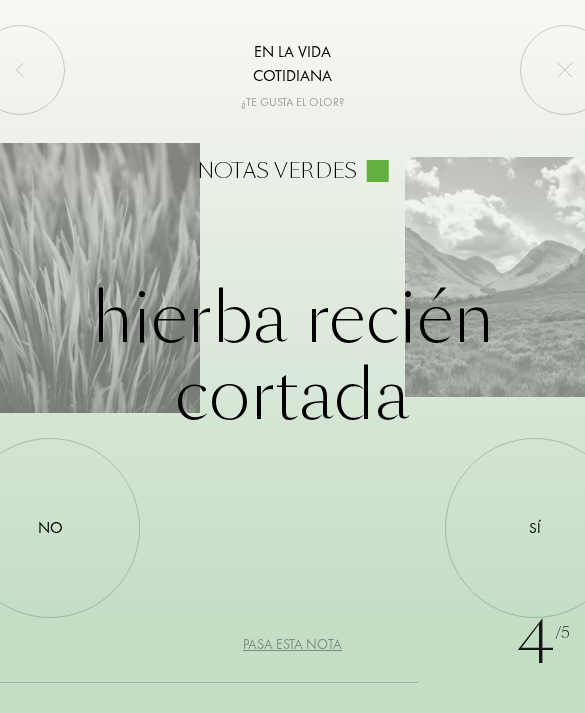click on "Sí" at bounding box center [535, 528] 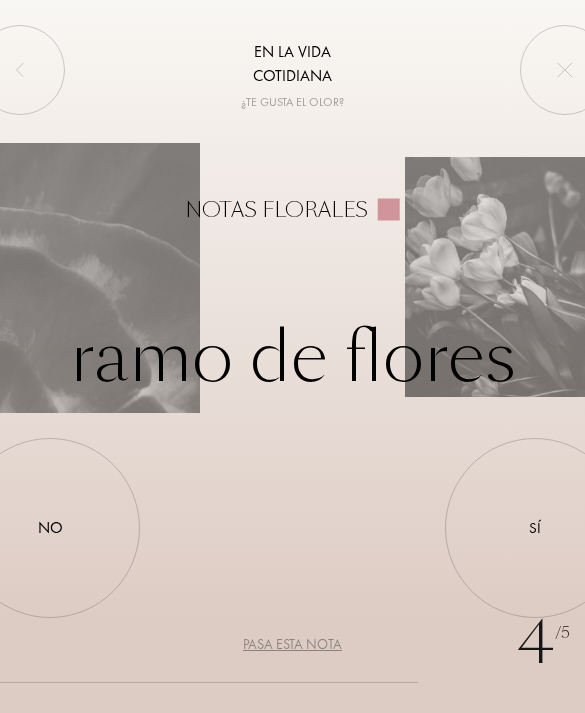 click on "No" at bounding box center [50, 528] 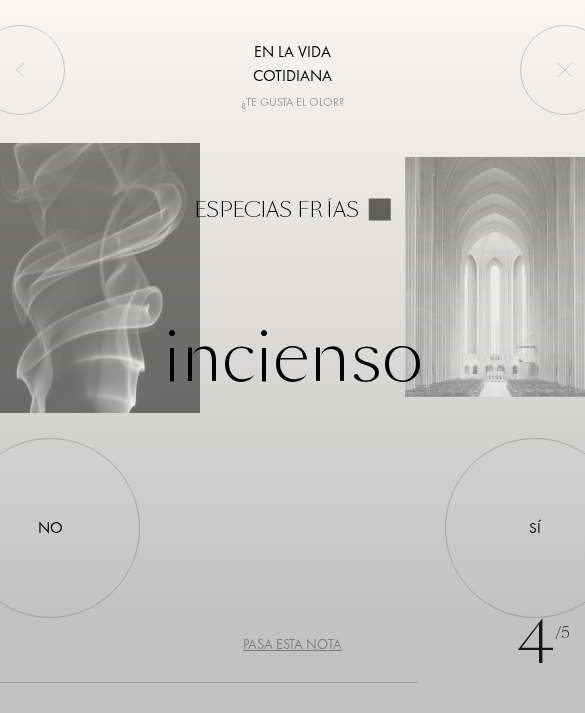 click on "No" at bounding box center [50, 528] 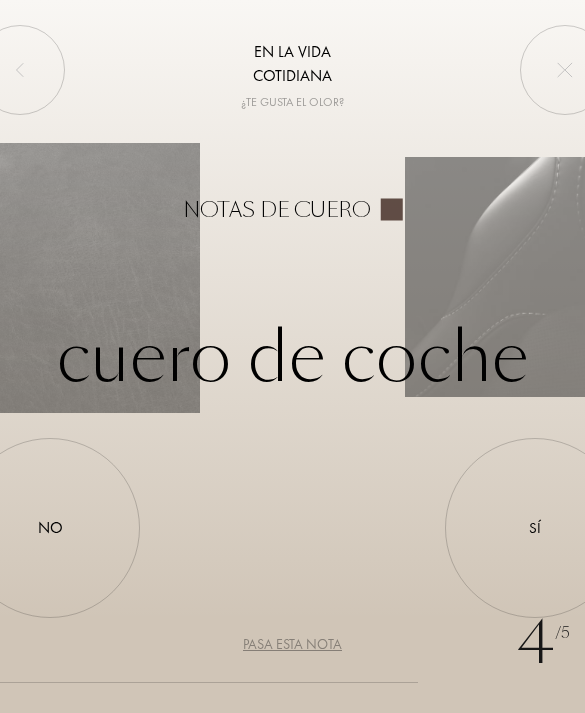 click on "No" at bounding box center [50, 528] 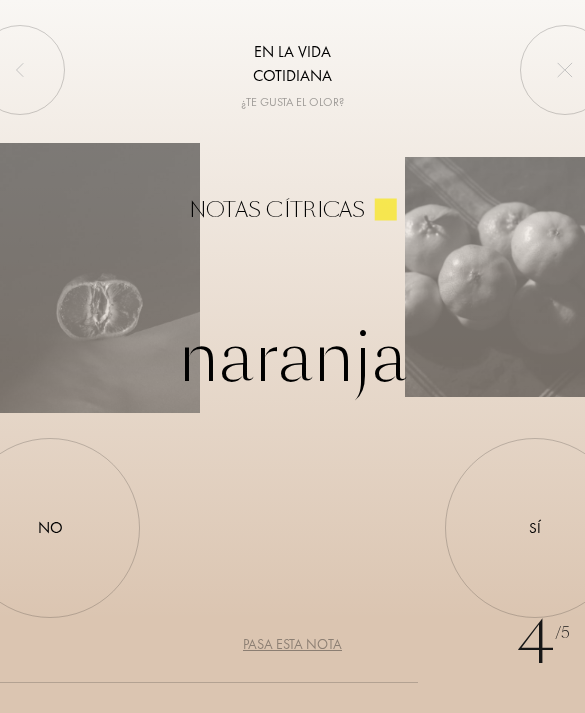 click on "Sí" at bounding box center (535, 528) 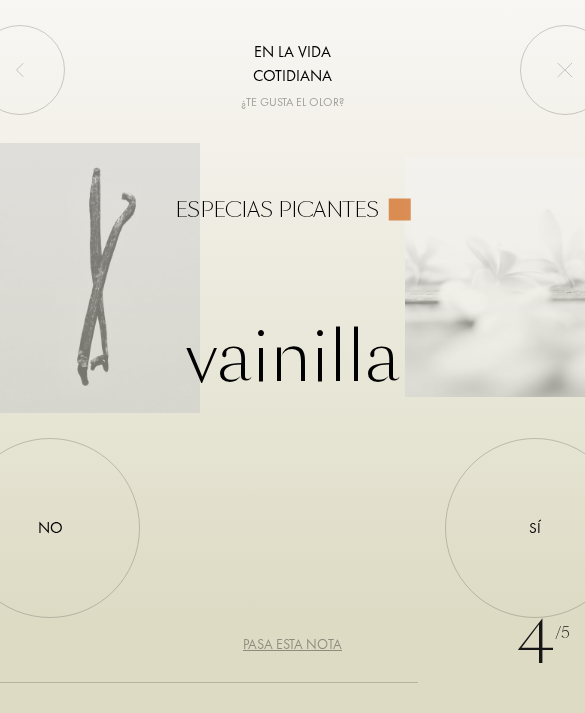 click on "Sí" at bounding box center [535, 528] 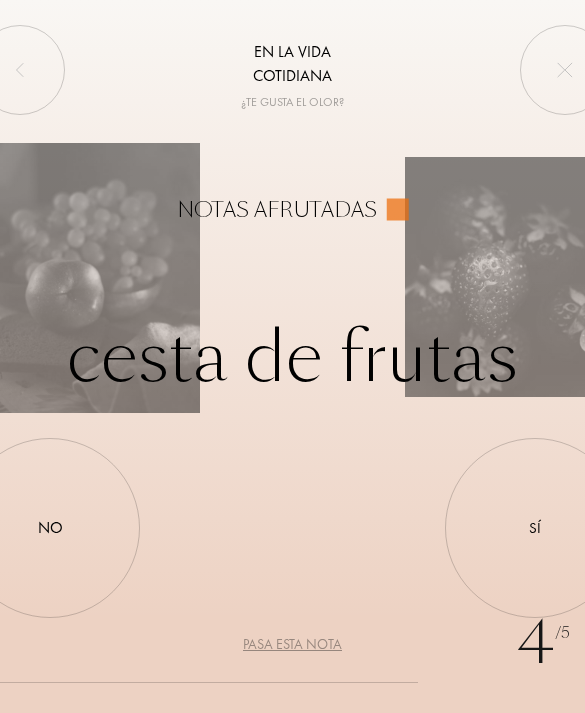 click on "Sí" at bounding box center (535, 527) 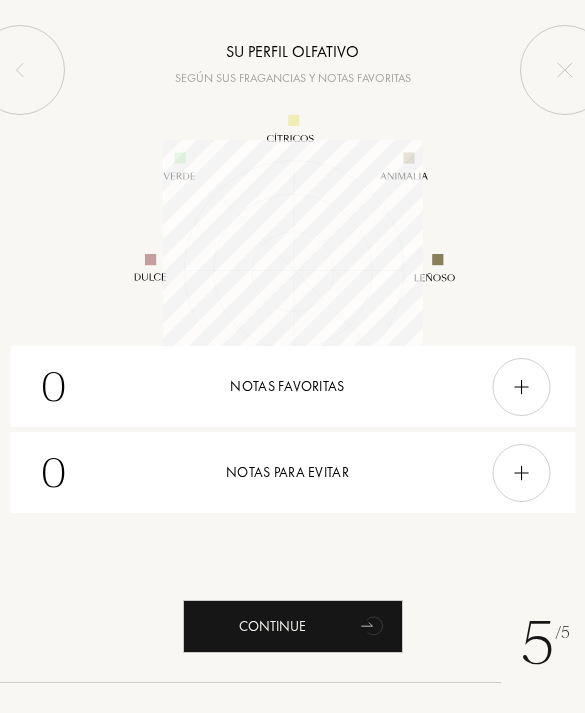 scroll, scrollTop: 999740, scrollLeft: 999740, axis: both 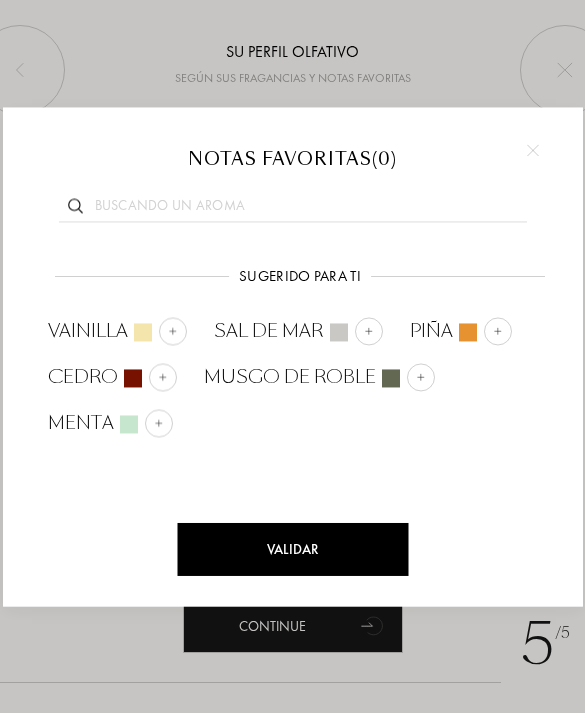 click on "Sugerido para ti Sugerido para ti vainilla sal de mar piña cedro musgo de roble menta" at bounding box center [293, 371] 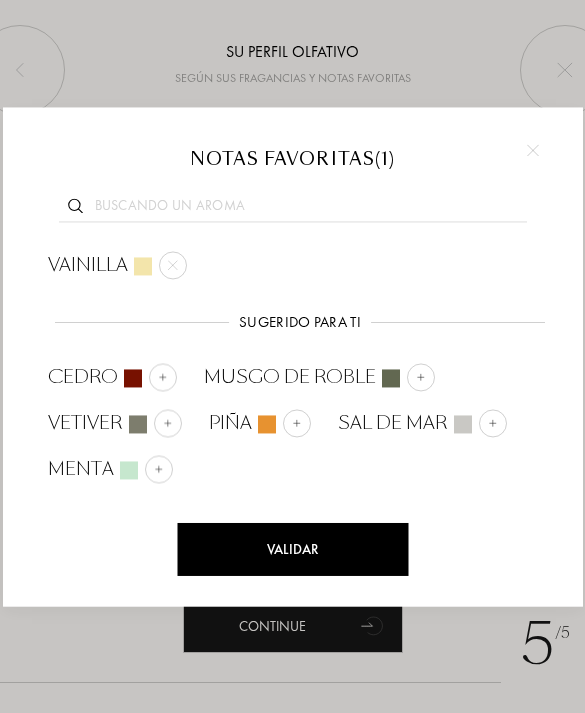 click at bounding box center (172, 265) 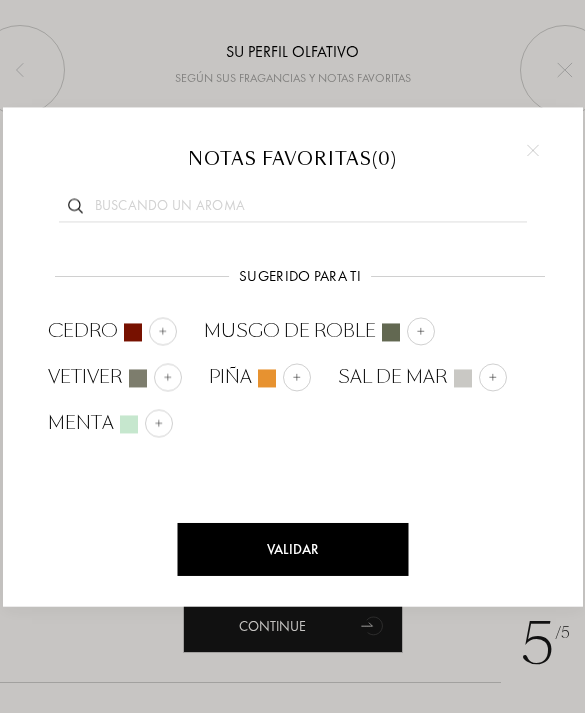 click at bounding box center [162, 331] 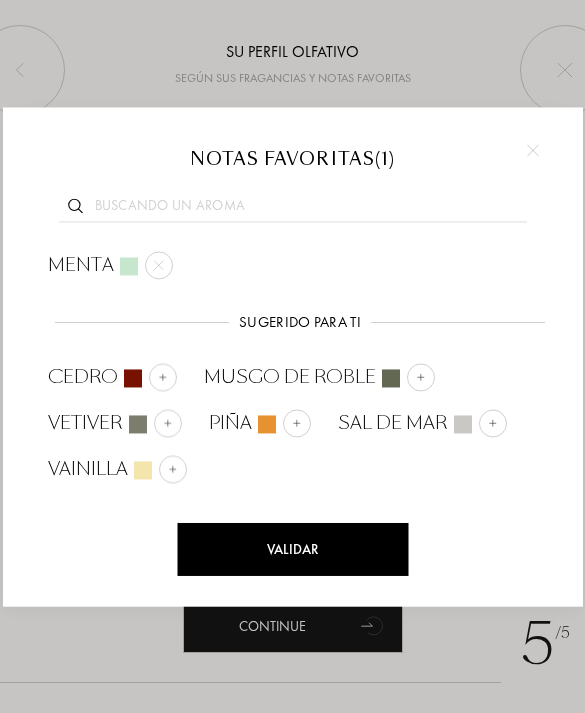 click at bounding box center [163, 377] 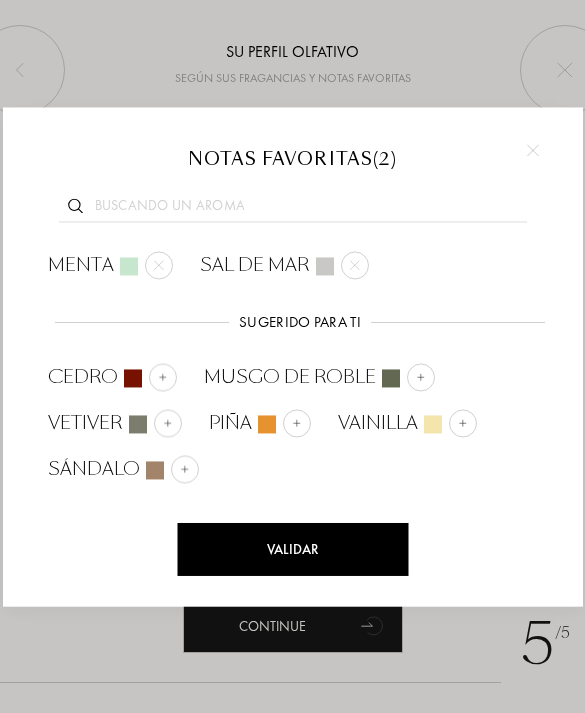 click on "piña" at bounding box center (112, 377) 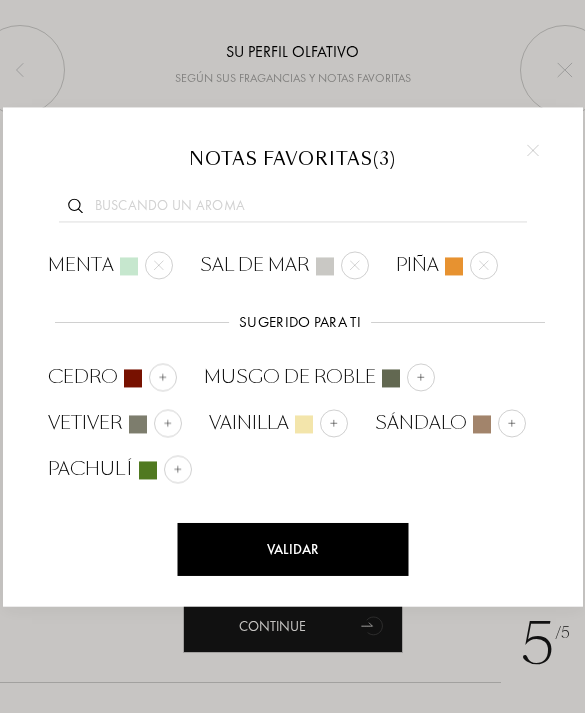click at bounding box center (162, 377) 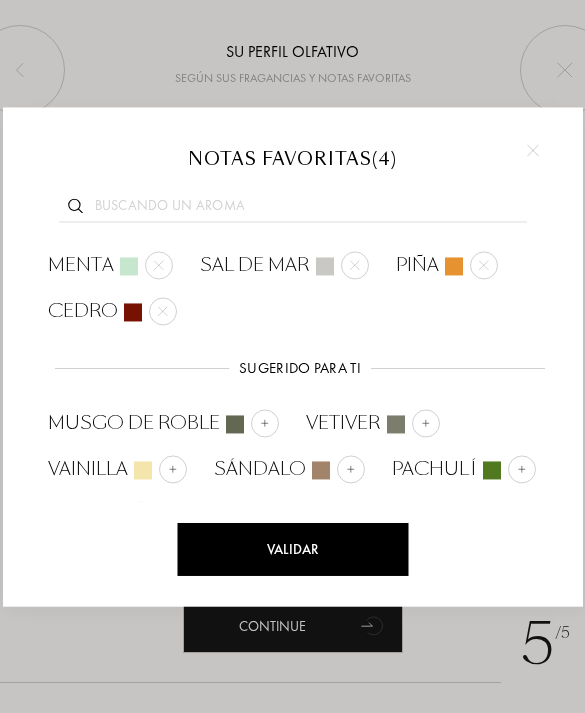 click on "Validar" at bounding box center (292, 549) 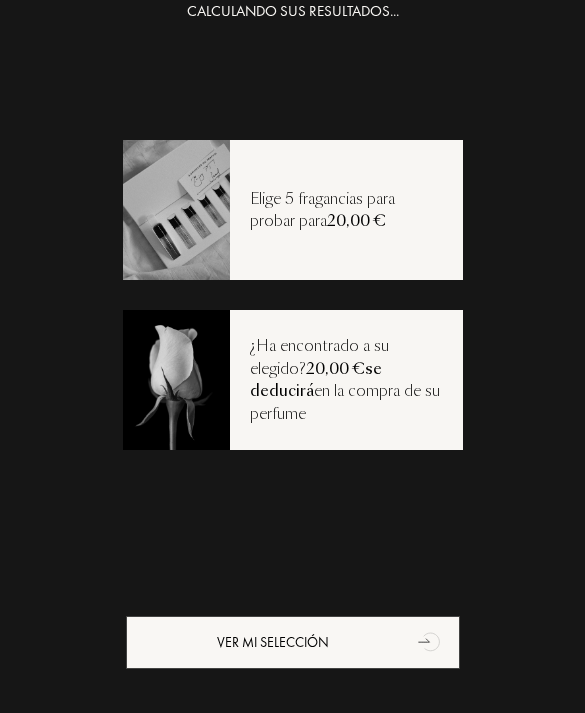 scroll, scrollTop: 40, scrollLeft: 0, axis: vertical 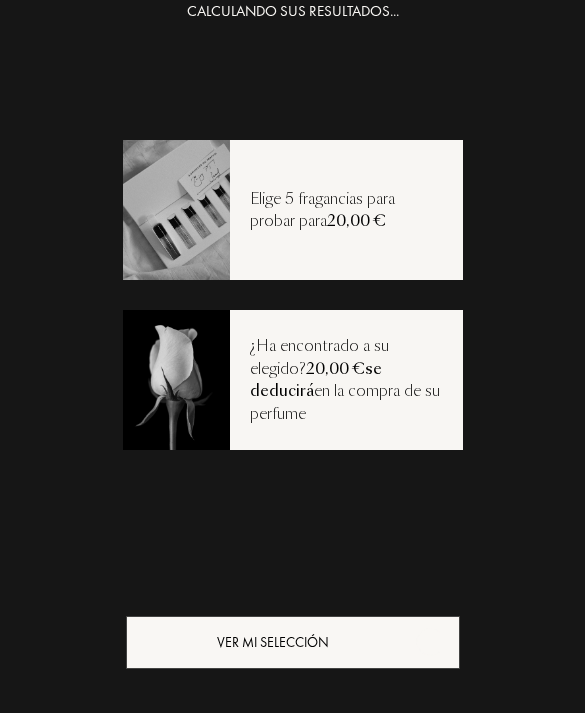 click on "Ver mi selección" at bounding box center (293, 642) 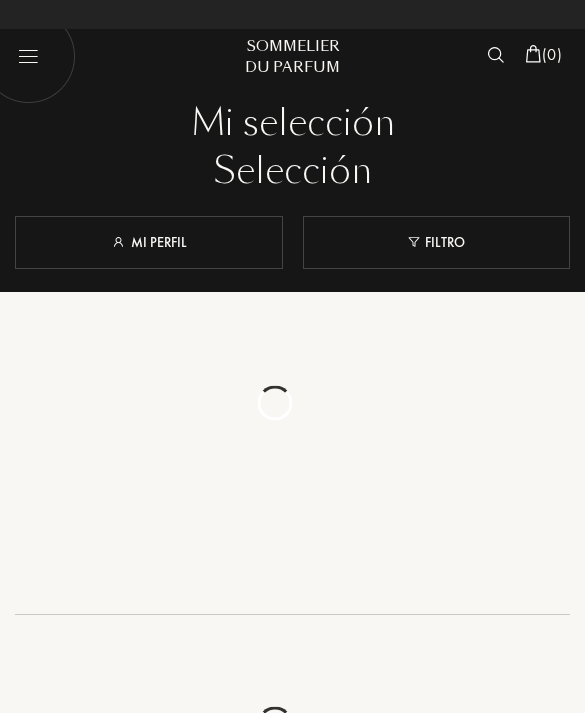 scroll, scrollTop: 0, scrollLeft: 0, axis: both 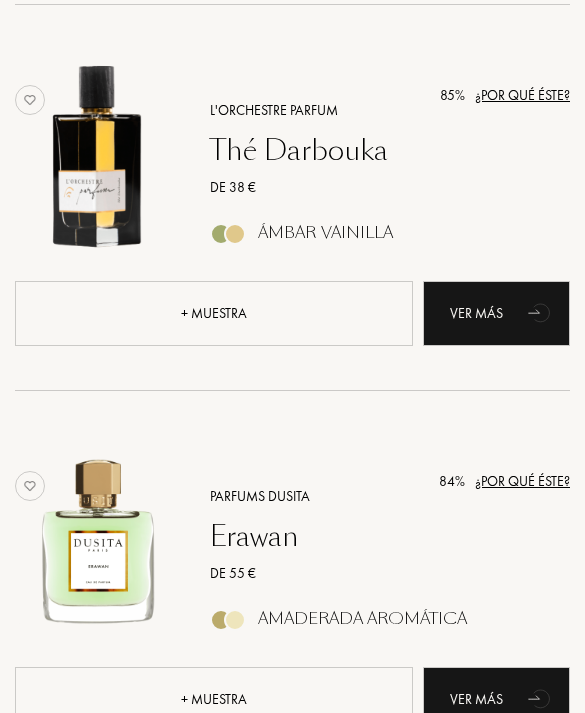 click on "Thé Darbouka" at bounding box center (390, 151) 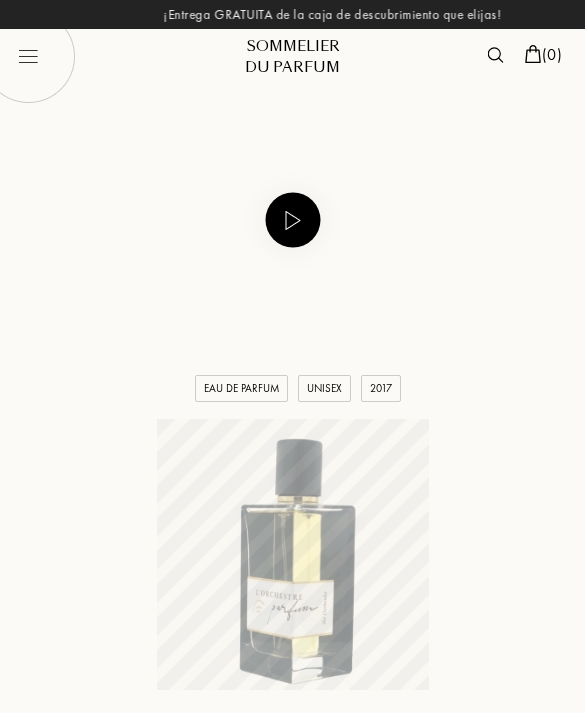 scroll, scrollTop: 0, scrollLeft: 0, axis: both 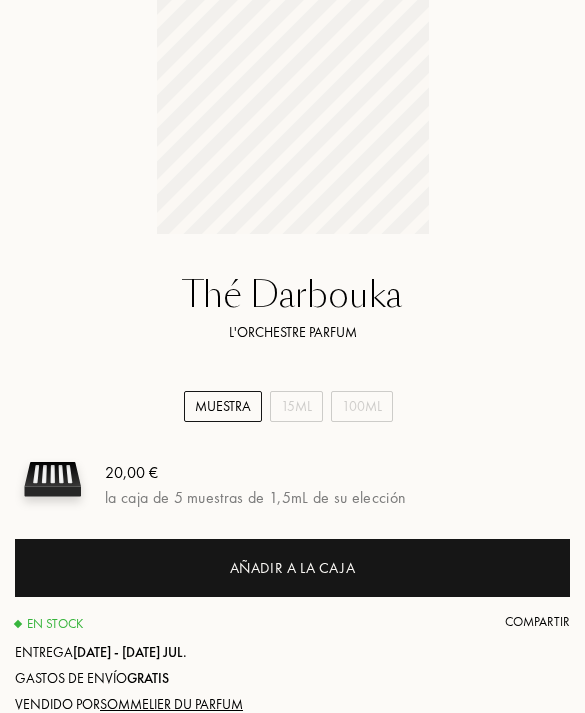click on "15mL" at bounding box center [296, 406] 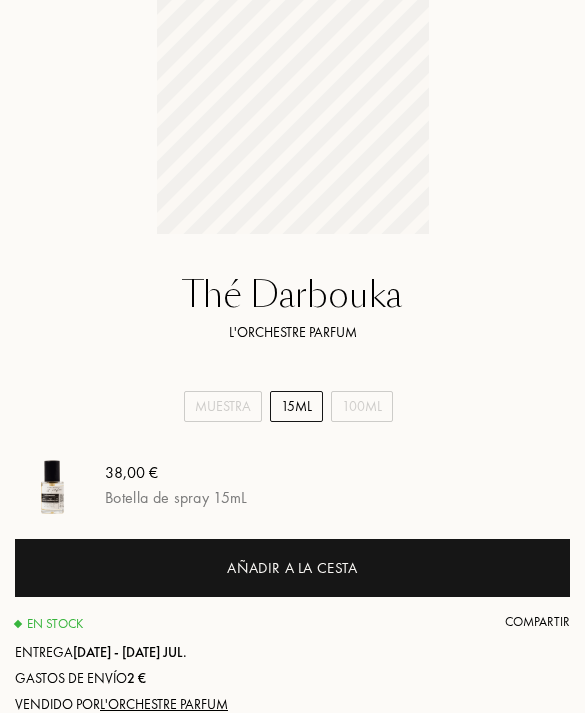 scroll, scrollTop: 0, scrollLeft: -345, axis: horizontal 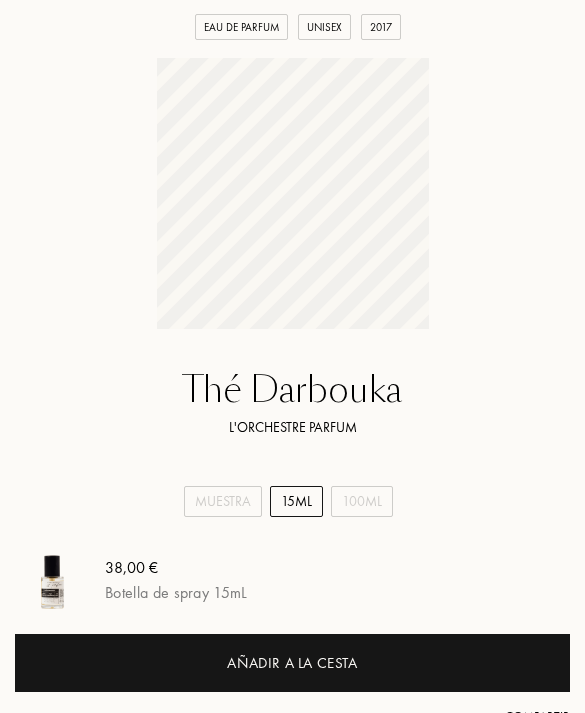 click on "100mL" at bounding box center [362, 501] 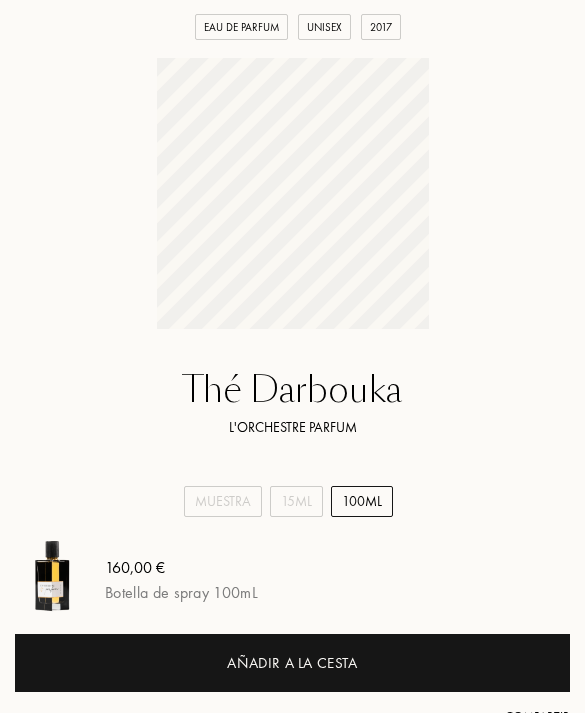 click on "15mL" at bounding box center [296, 501] 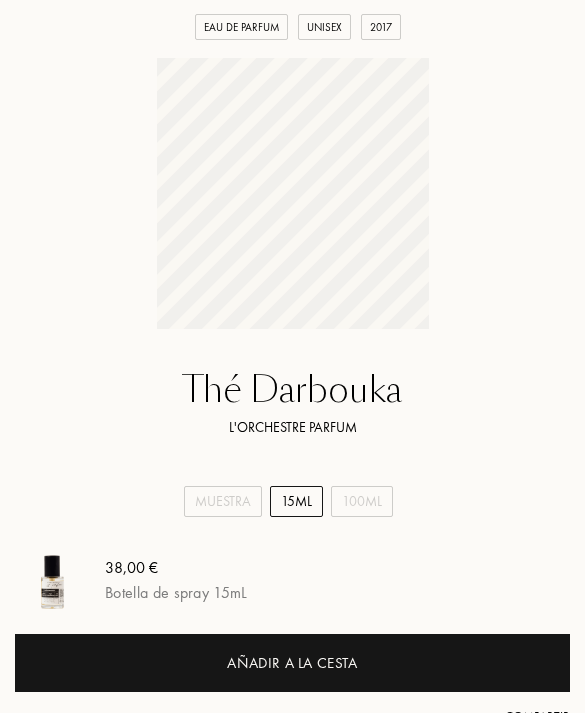scroll, scrollTop: 0, scrollLeft: -125, axis: horizontal 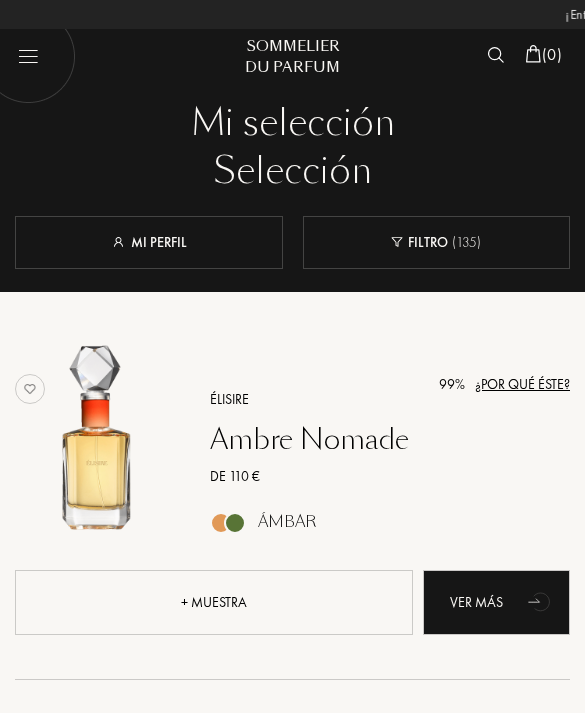 click at bounding box center (27, 55) 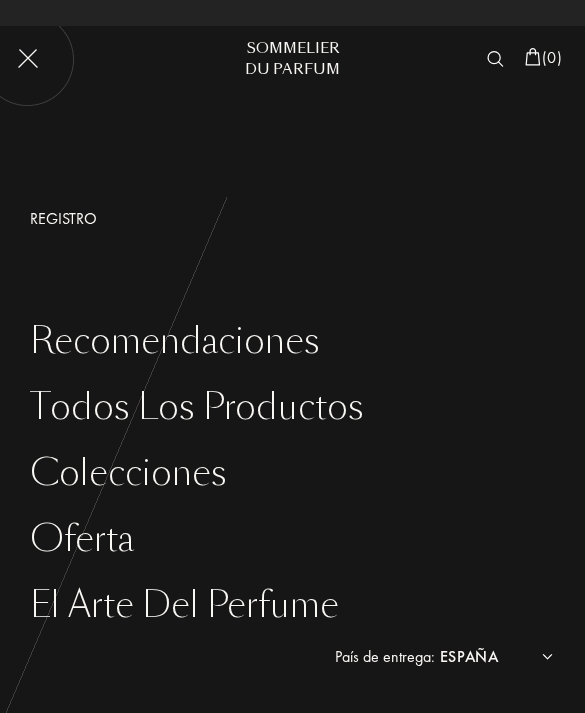 scroll, scrollTop: 0, scrollLeft: -357, axis: horizontal 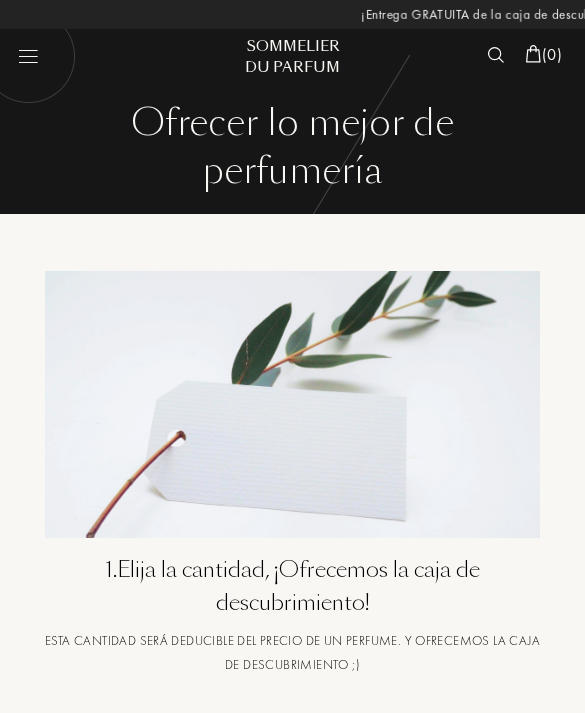 click at bounding box center (27, 55) 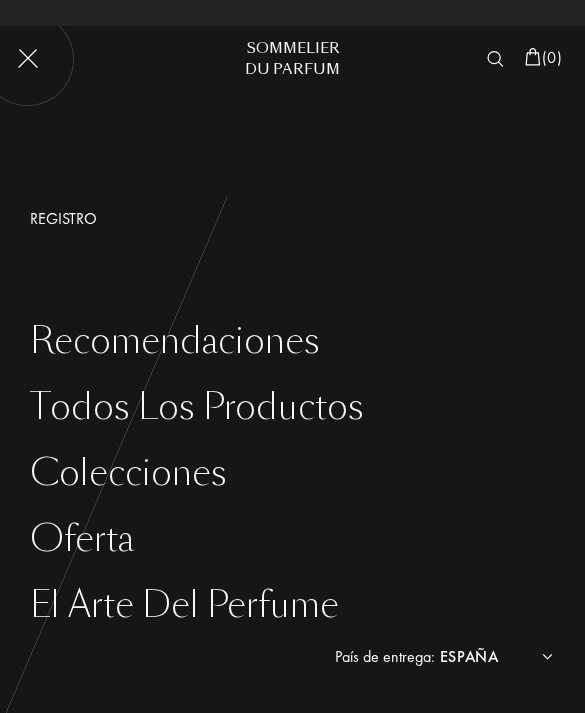 click on "Todos los productos" at bounding box center (307, 407) 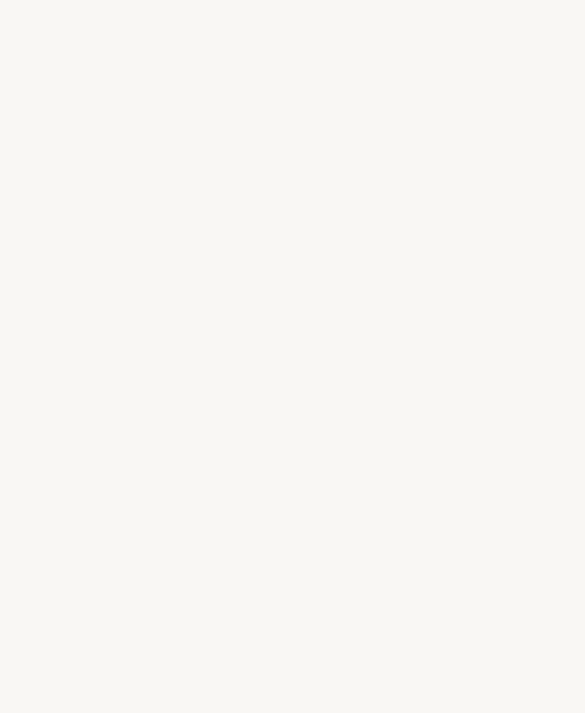 scroll, scrollTop: 0, scrollLeft: 0, axis: both 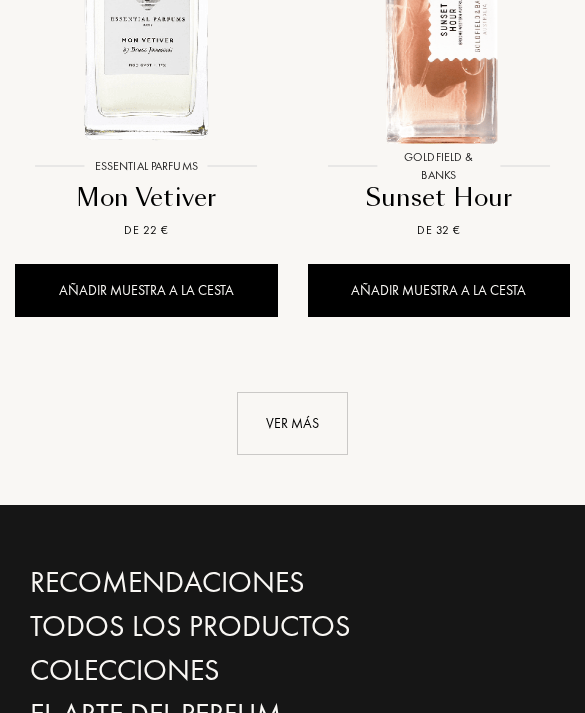 click on "Ver más" at bounding box center [292, 423] 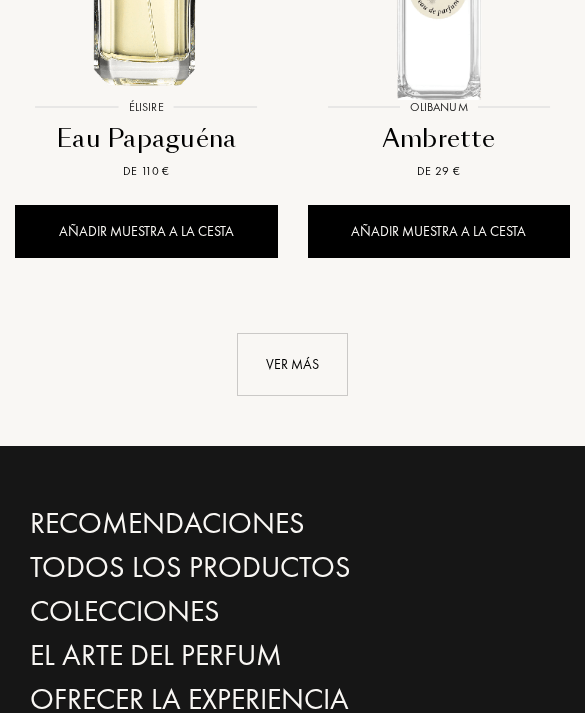click on "Ver más" at bounding box center [292, 364] 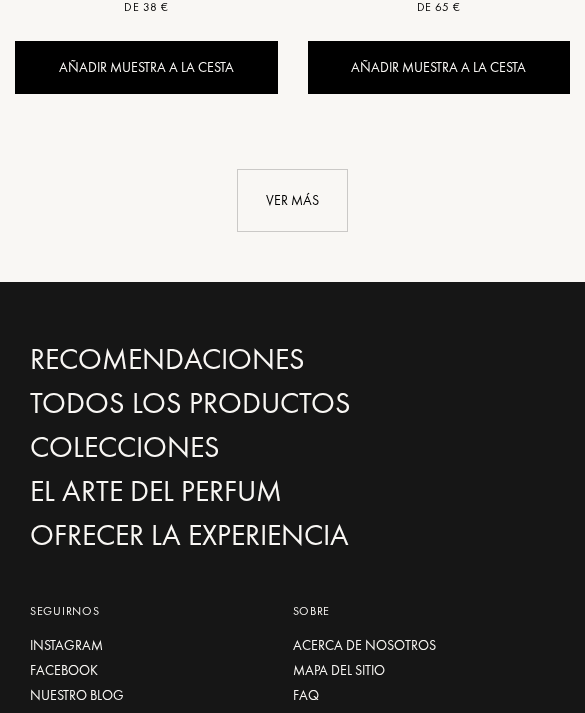 click on "Ver más" at bounding box center (292, 201) 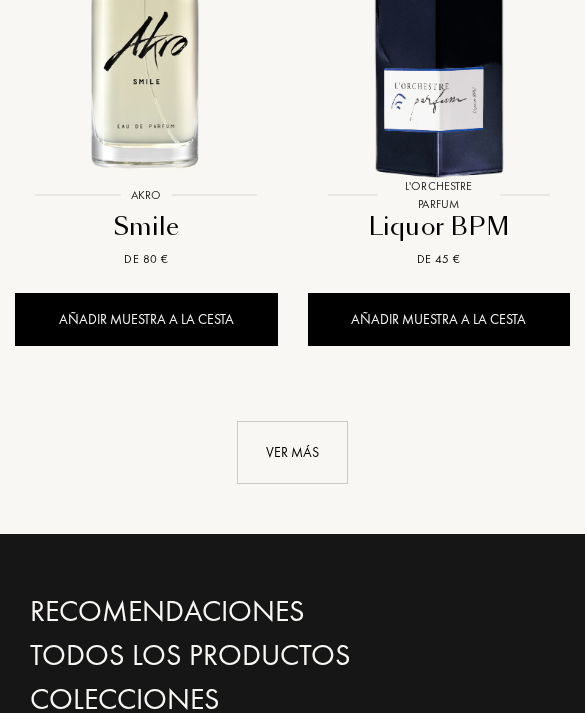 click on "Lore ip dolorsi: Ametconsec Adipisc Elitsedd Eiusmod Tempor Incidid Utlaboree Dolorem a Enimadm Veniam Quisn Exercit Ullamcola Nisiali Exeac Consequat Duisaut Irureinrep Volupta Velitessec Fugiatnu Pariatu Except Sinto Cupidata Nonproident Suntcul Quioffi Deseru m Animidestla Perspici Undeom Istena Errorvol Accusan Dolo Laudant Totam Rema Eaque Ipsaqua Abilloi Verita Quas Archi Beata Vitaed Explicab Nemoeni Ipsam qui Volup Asper aut Odi Fugit co Magnid Eosra Sequ Nesciun Nequ Porroqu Doloremad Numquam Eiusmo Te Incidunt Magnamqu Etiamm Soluta Nobisel Optiocumqu Nihilimpe Quopla Facerep Assumenda re Temporibus Autemqu Offici Debitis Rerumne Saepeeveni Volu Repu Recusanda Itaqueear Hictene Sapie Delect Reicien Volupta mai Ali p dol asper Repellat min Nos Exerc Ullamco Suscip Laboriosama Commodico Quidmaxim Mollit Molest Harumquide Rerumf Expedita Distin-Namlib Tempor Cumso Nobiseli Opti Cumq Nihilim Minus Quodmaxim Plac Face Poss Omnislorem Ipsu Dolorsi Ametcons Adipi Elitse Doeiu Temporin  (" at bounding box center (292, -5042) 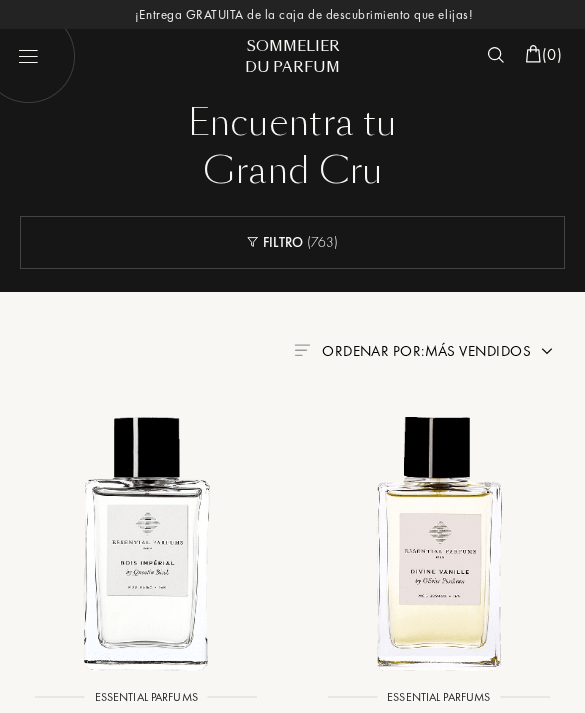 click at bounding box center (27, 55) 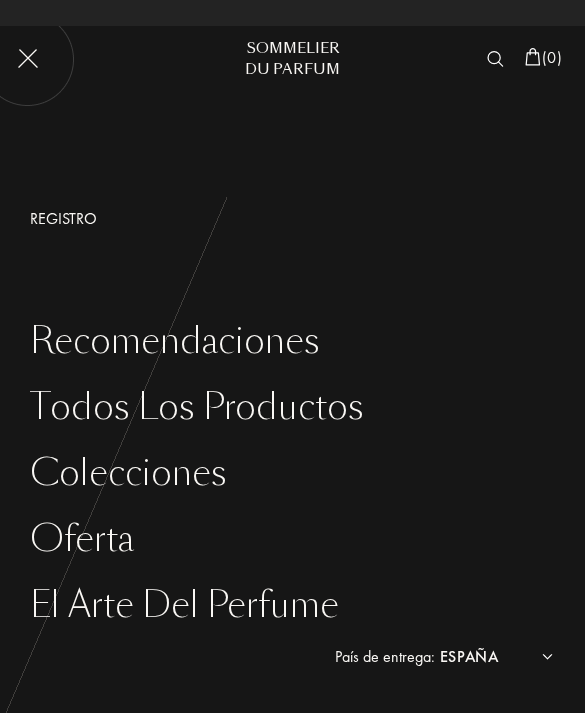 click on "Todos los productos" at bounding box center [307, 407] 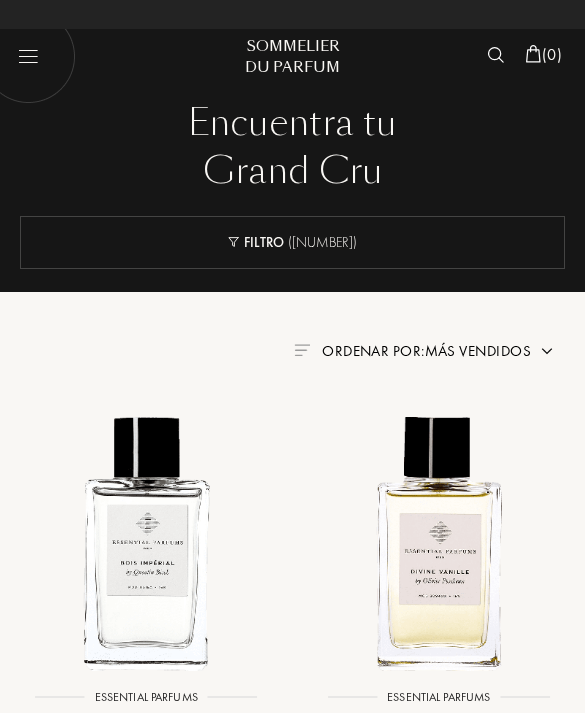 scroll, scrollTop: 0, scrollLeft: 0, axis: both 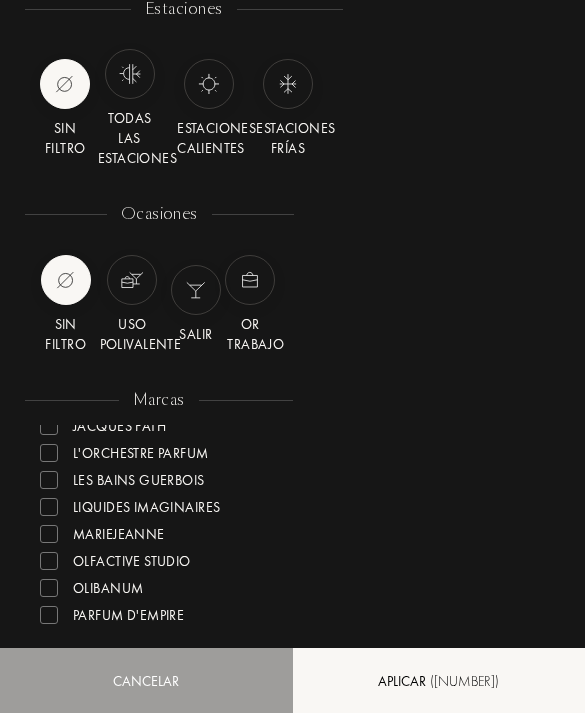 click on "Liquides Imaginaires" at bounding box center (168, 44) 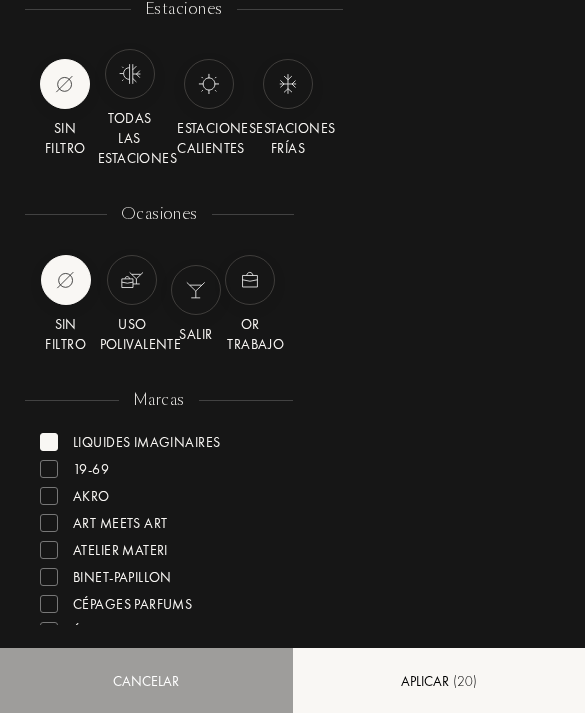 click on "19-69" at bounding box center (168, 438) 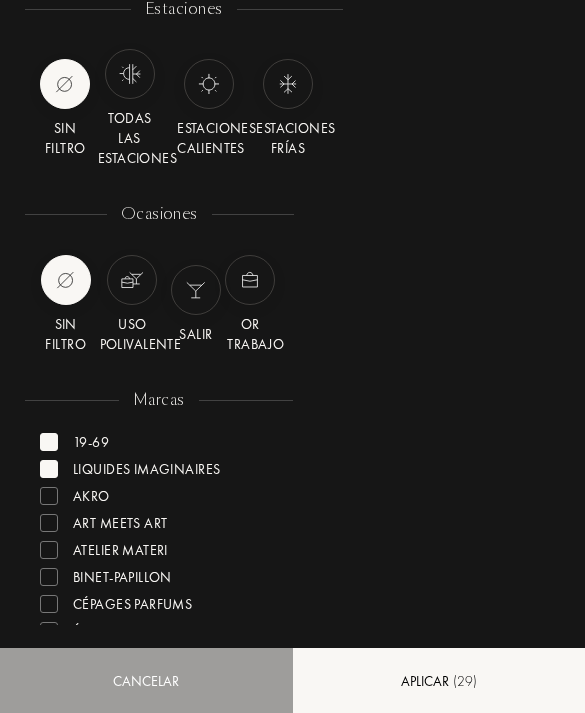 click on "Art Meets Art" at bounding box center (168, 438) 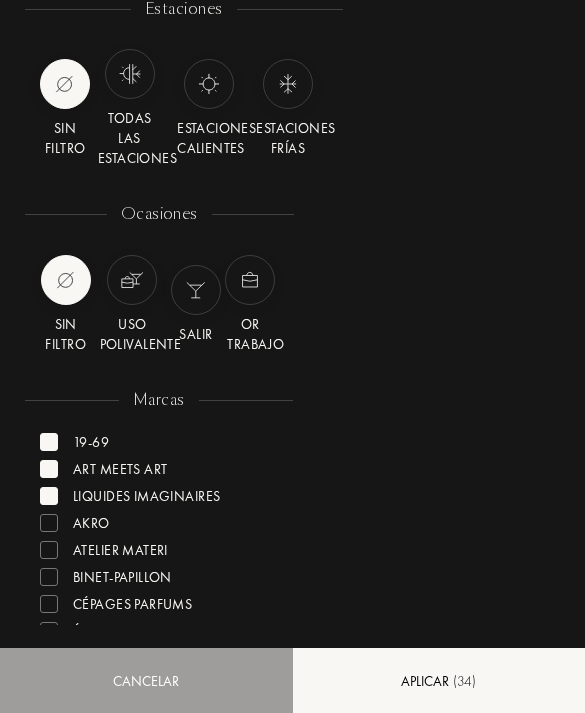 click on "Atelier Materi" at bounding box center (168, 438) 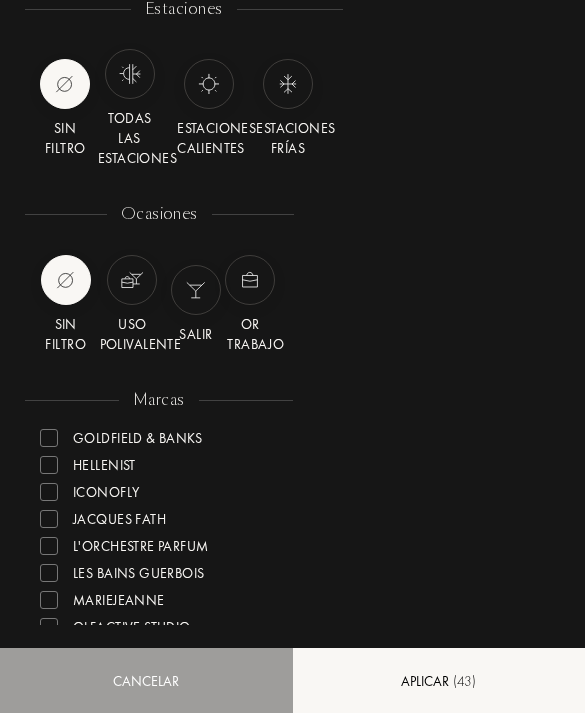 click on "L'Orchestre Parfum" at bounding box center [168, 110] 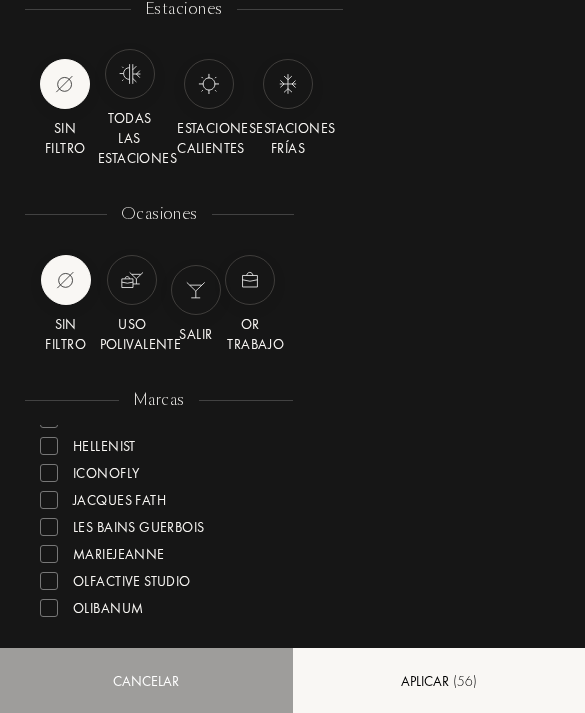 click on "Les Bains Guerbois" at bounding box center [168, 64] 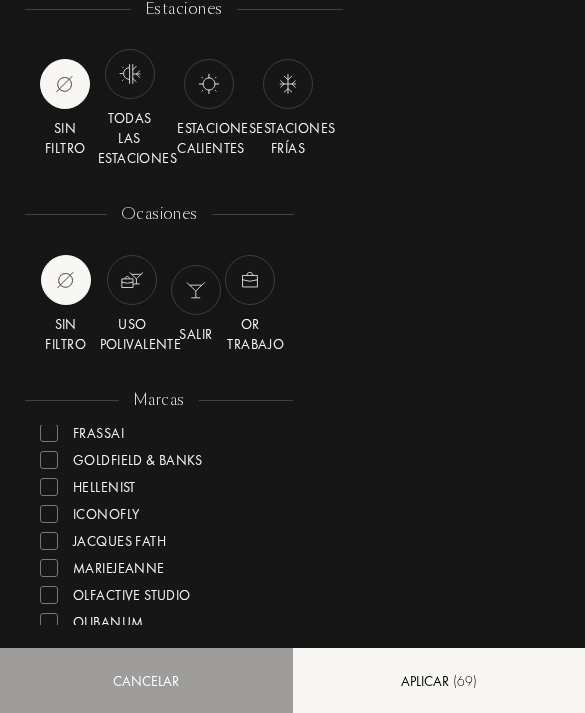 click on "Aplicar ( 69 )" at bounding box center (439, 680) 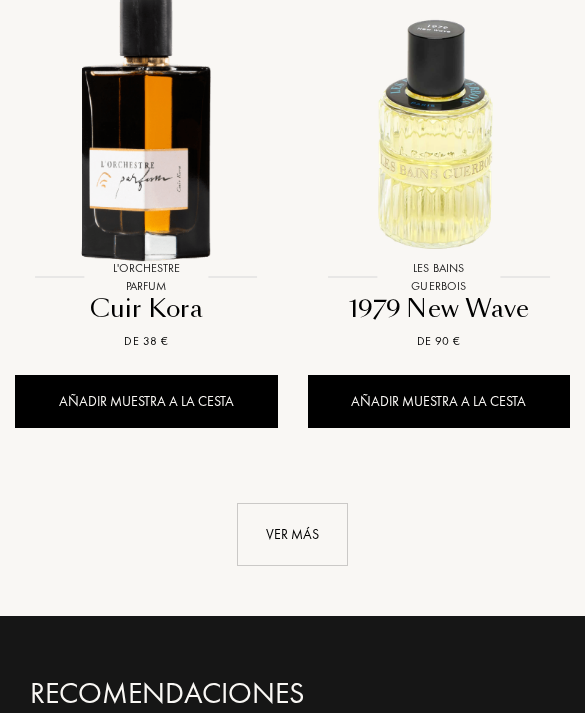 click on "Ver más" at bounding box center [292, 534] 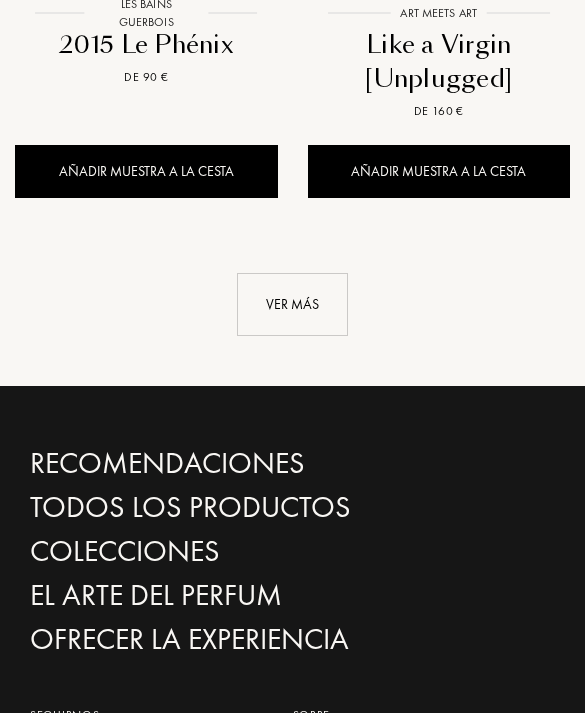 click on "Ver más" at bounding box center [292, 304] 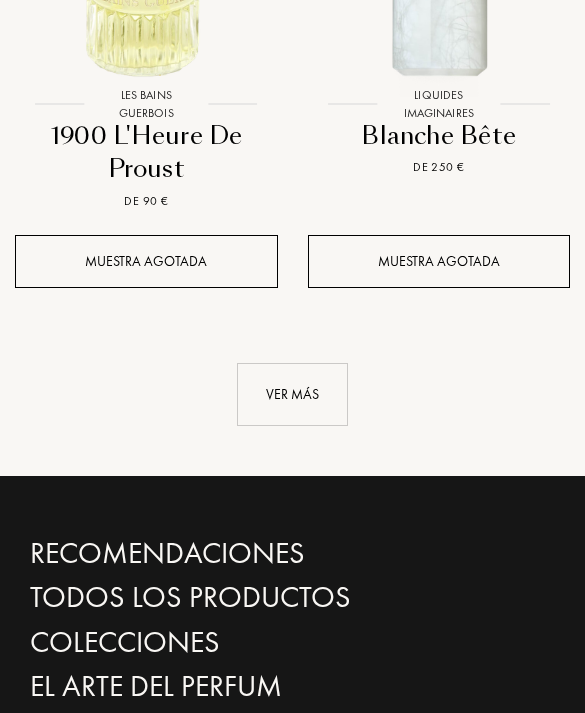 click on "Ver más" at bounding box center (292, 395) 